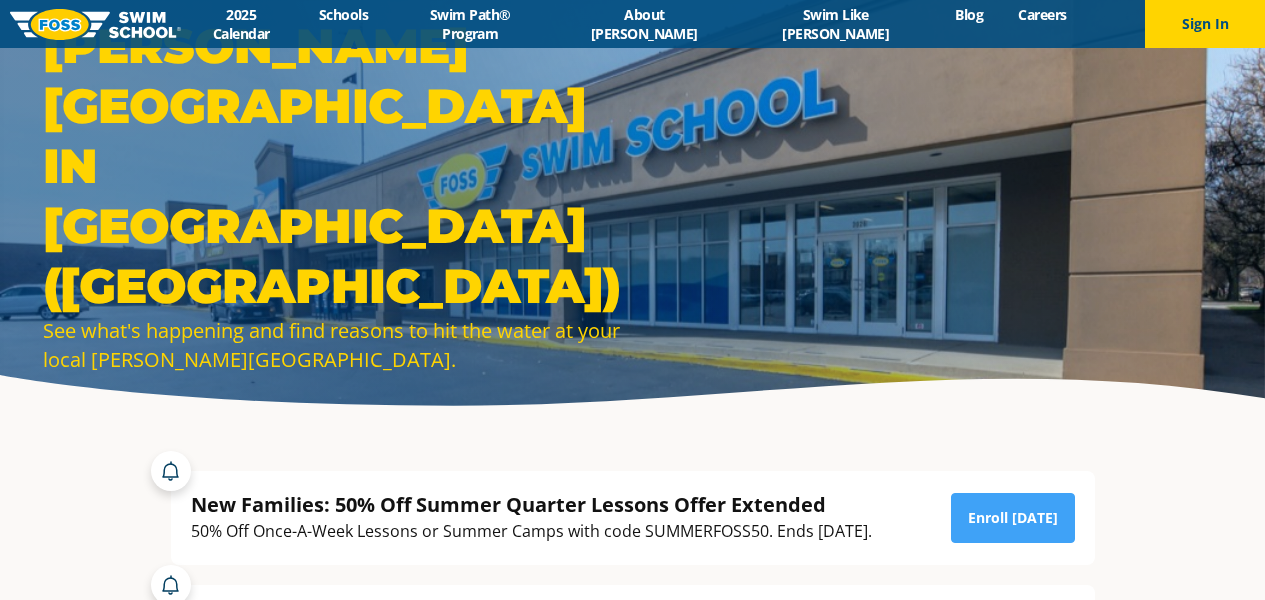 scroll, scrollTop: 0, scrollLeft: 0, axis: both 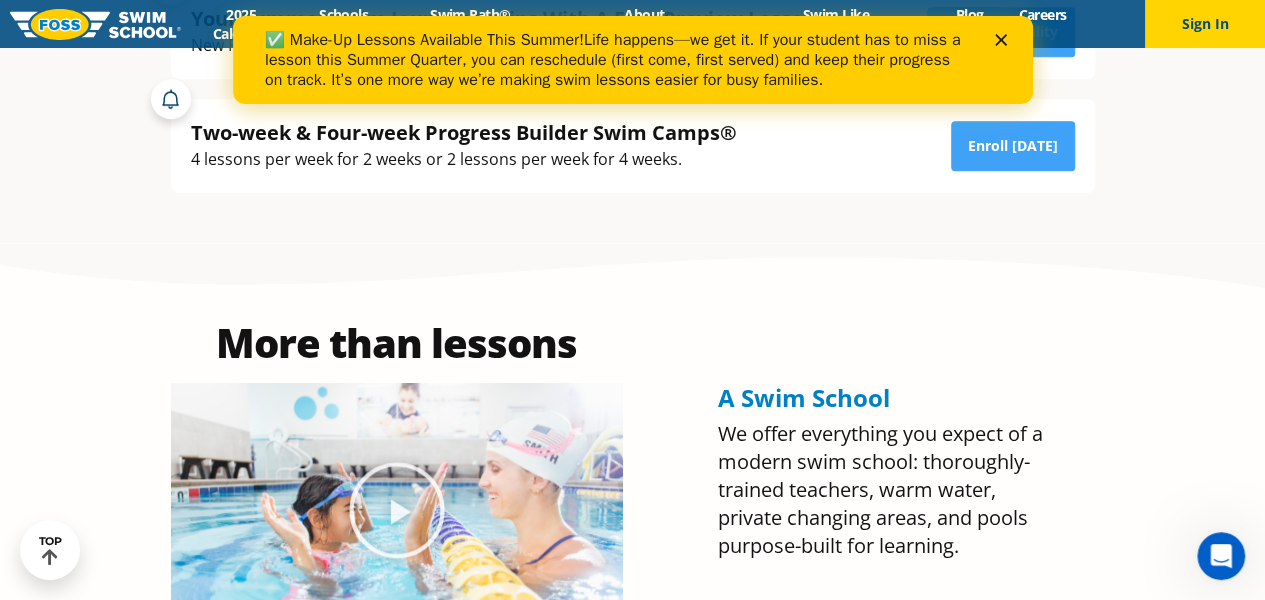 click on "✅ Make-Up Lessons Available This Summer!  Life happens—we get it. If your student has to miss a lesson this Summer Quarter, you can reschedule (first come, first served) and keep their progress on track. It’s one more way we’re making swim lessons easier for busy families." at bounding box center (616, 60) 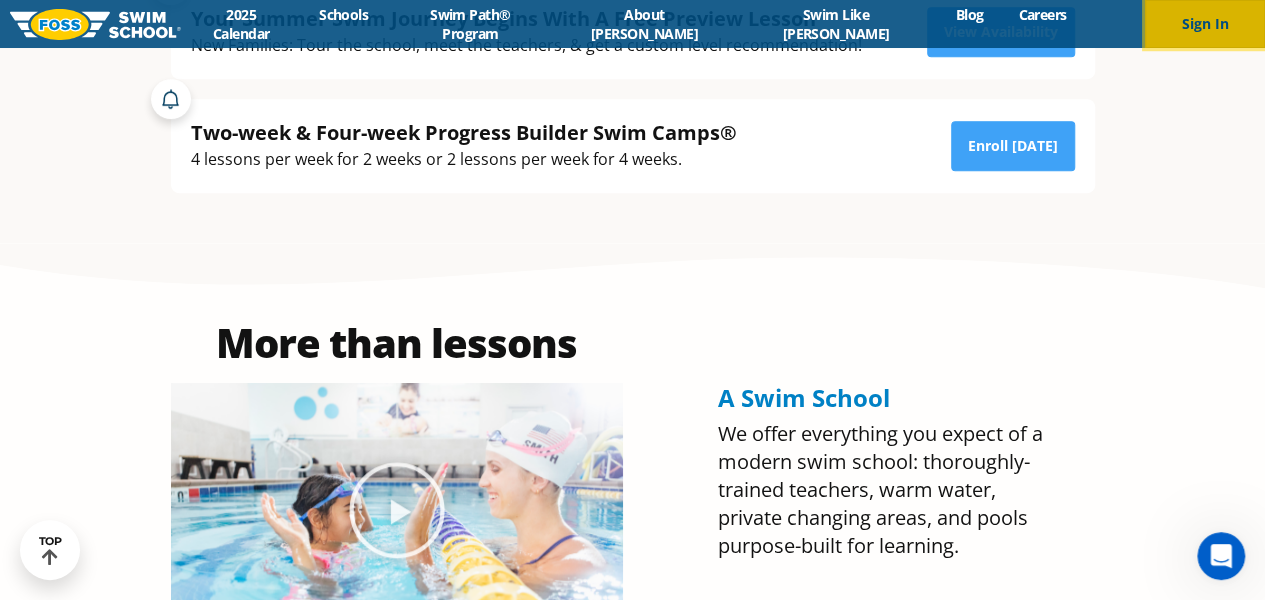 click on "Sign In" at bounding box center [1205, 24] 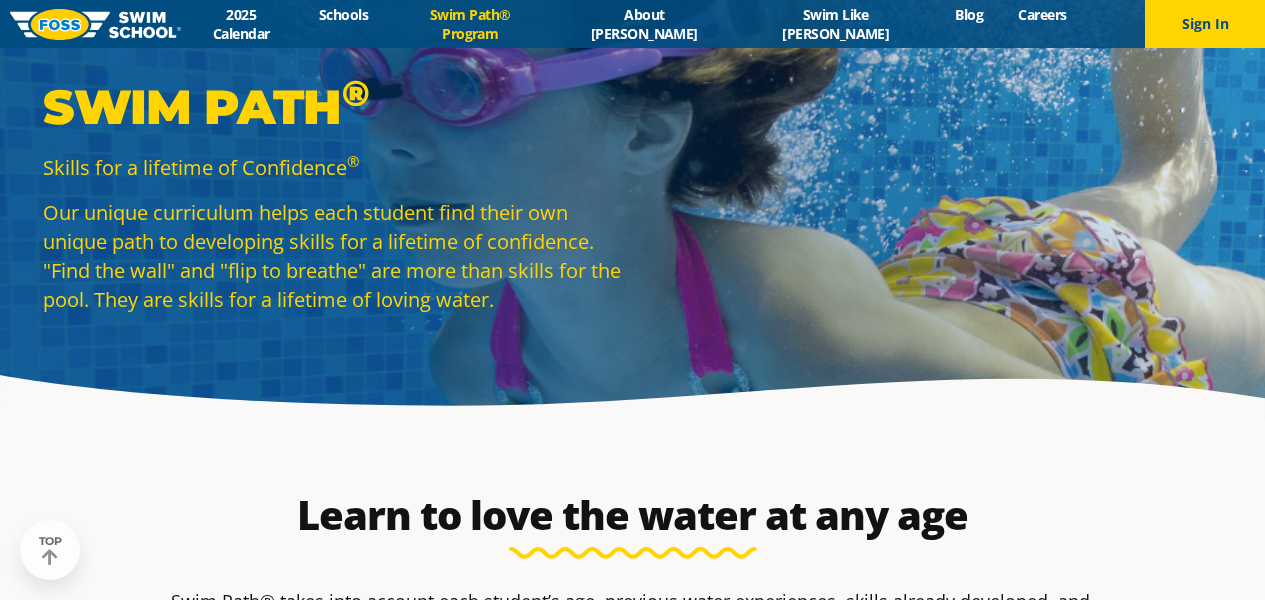 scroll, scrollTop: 400, scrollLeft: 0, axis: vertical 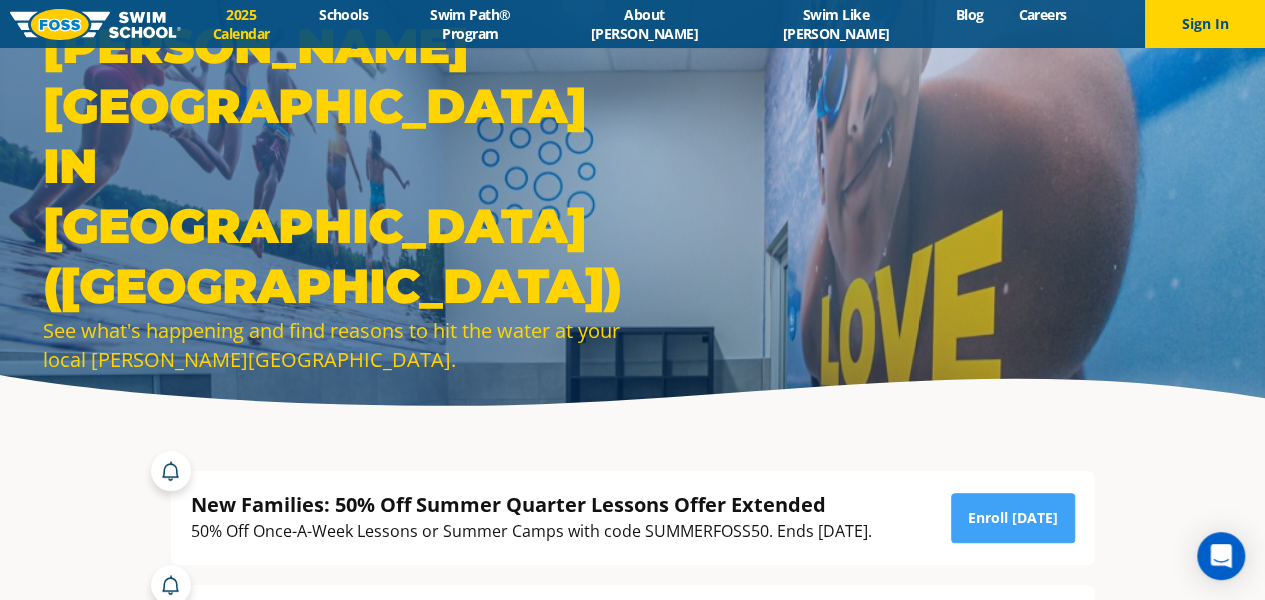 click on "2025 Calendar" at bounding box center (241, 24) 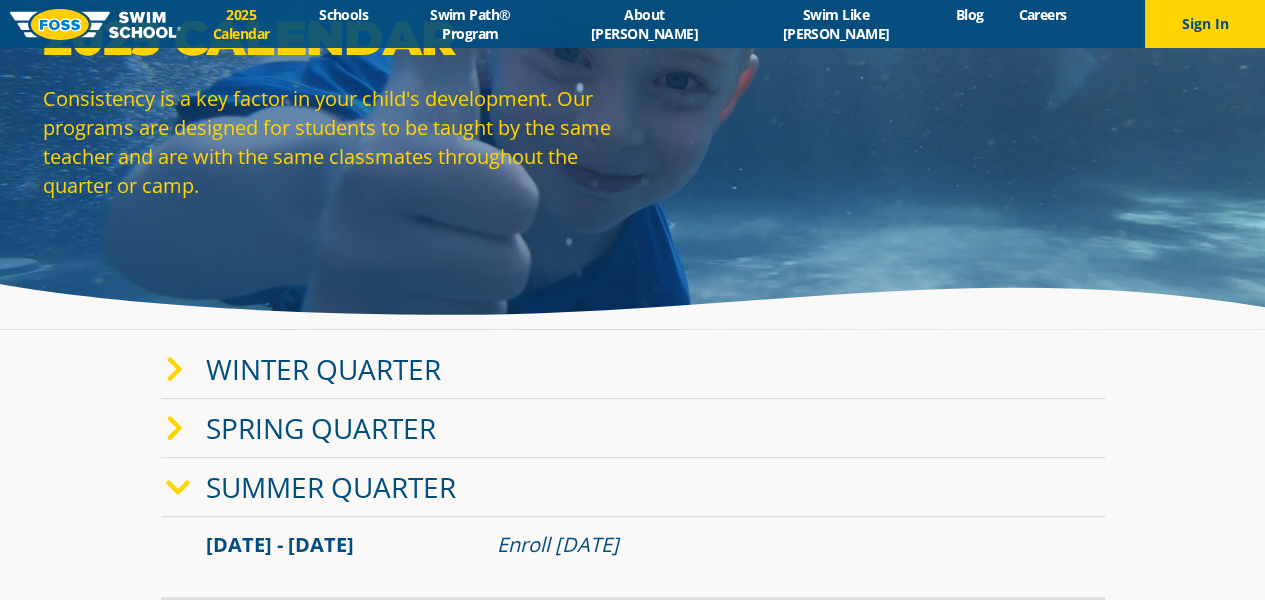 scroll, scrollTop: 0, scrollLeft: 0, axis: both 